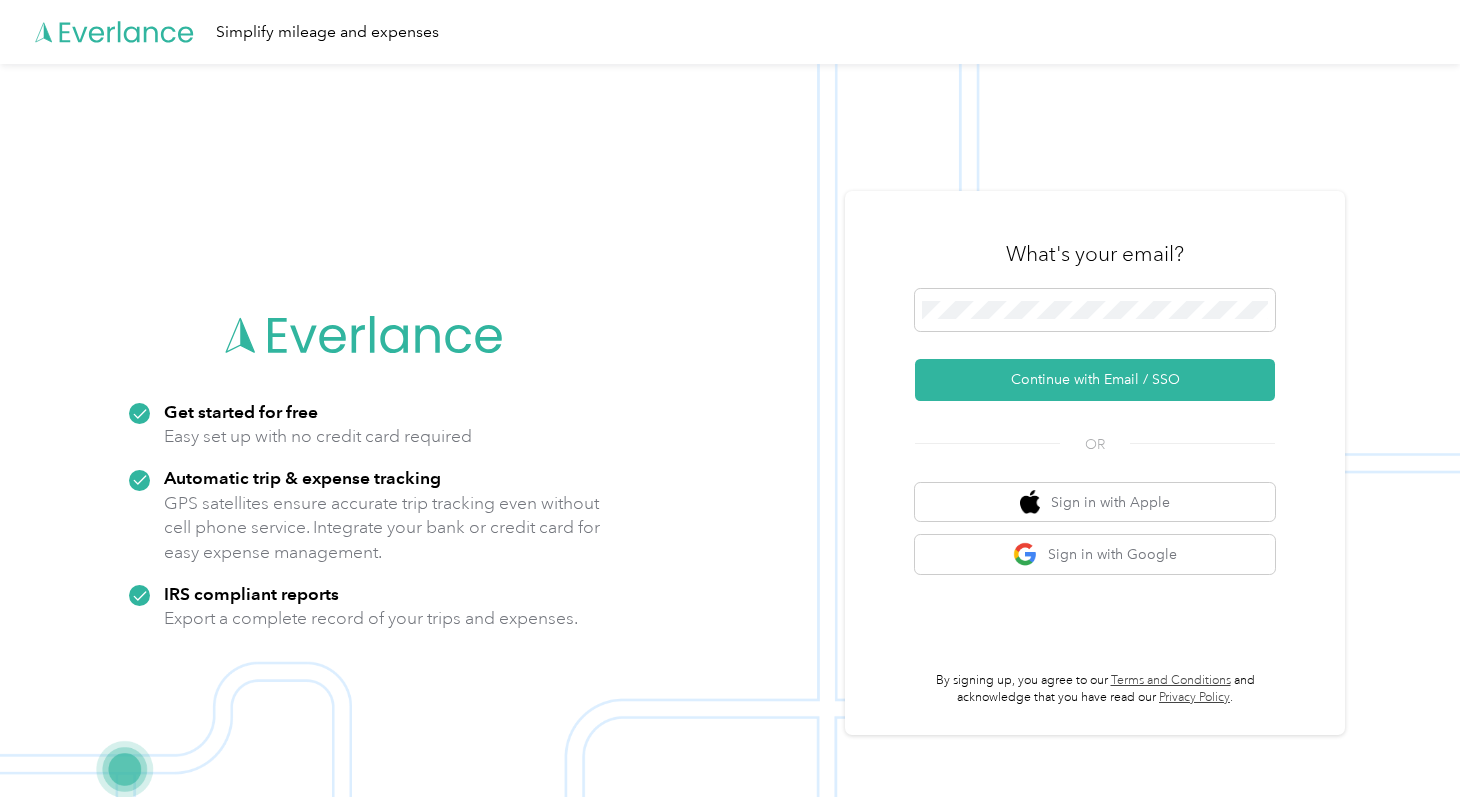 scroll, scrollTop: 0, scrollLeft: 0, axis: both 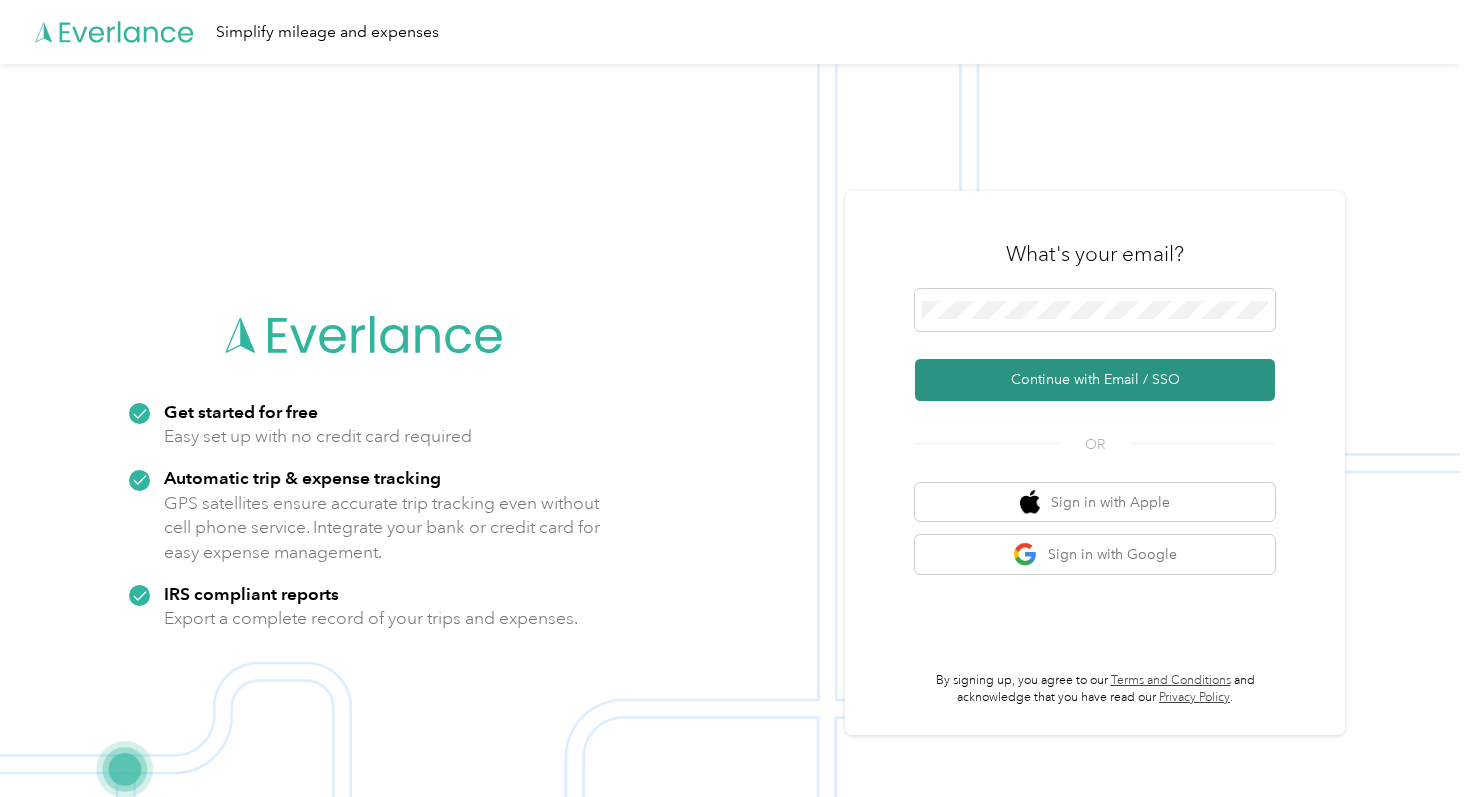 click on "Continue with Email / SSO" at bounding box center [1095, 380] 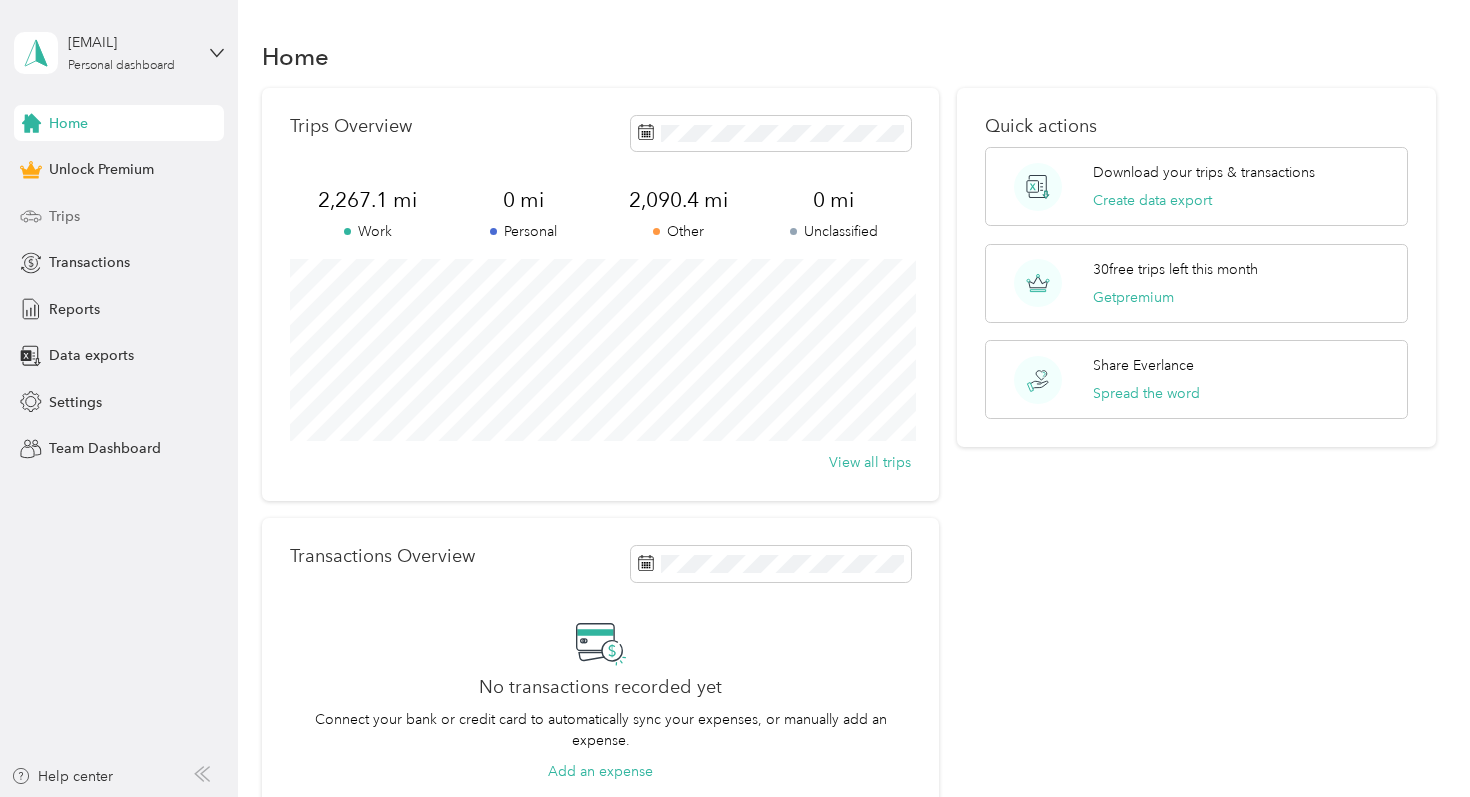 click on "Trips" at bounding box center [119, 216] 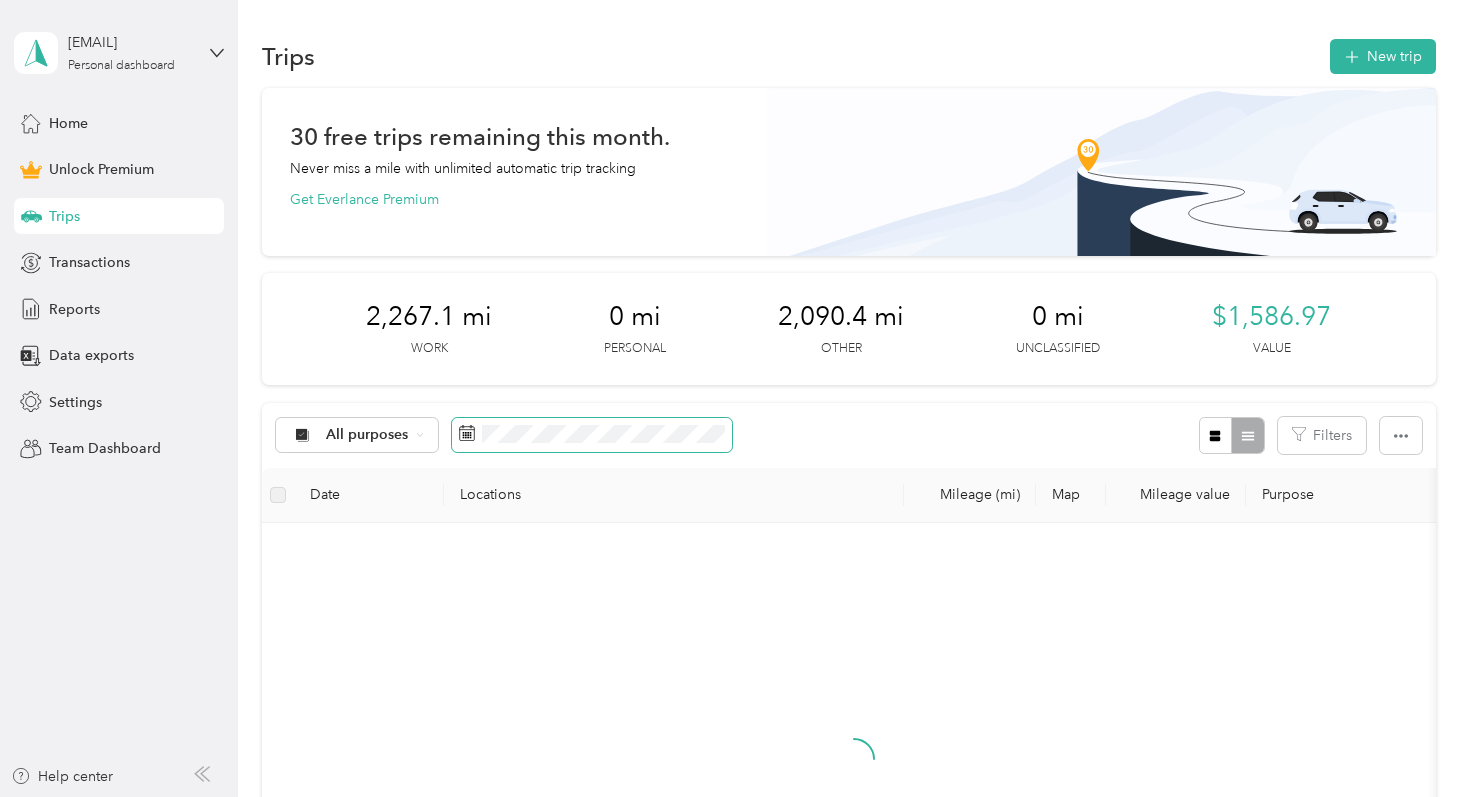 click at bounding box center (592, 435) 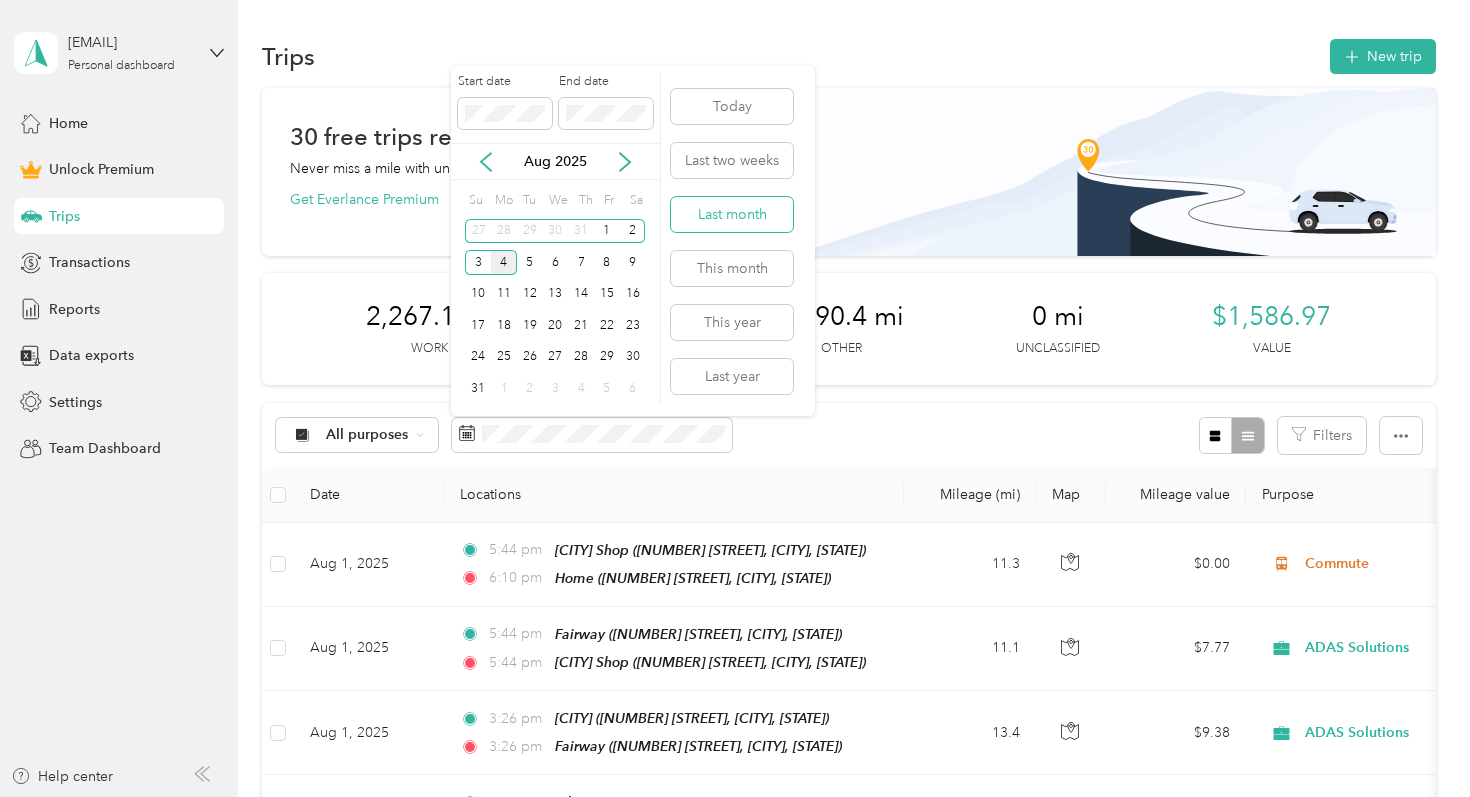 click on "Last month" at bounding box center [732, 214] 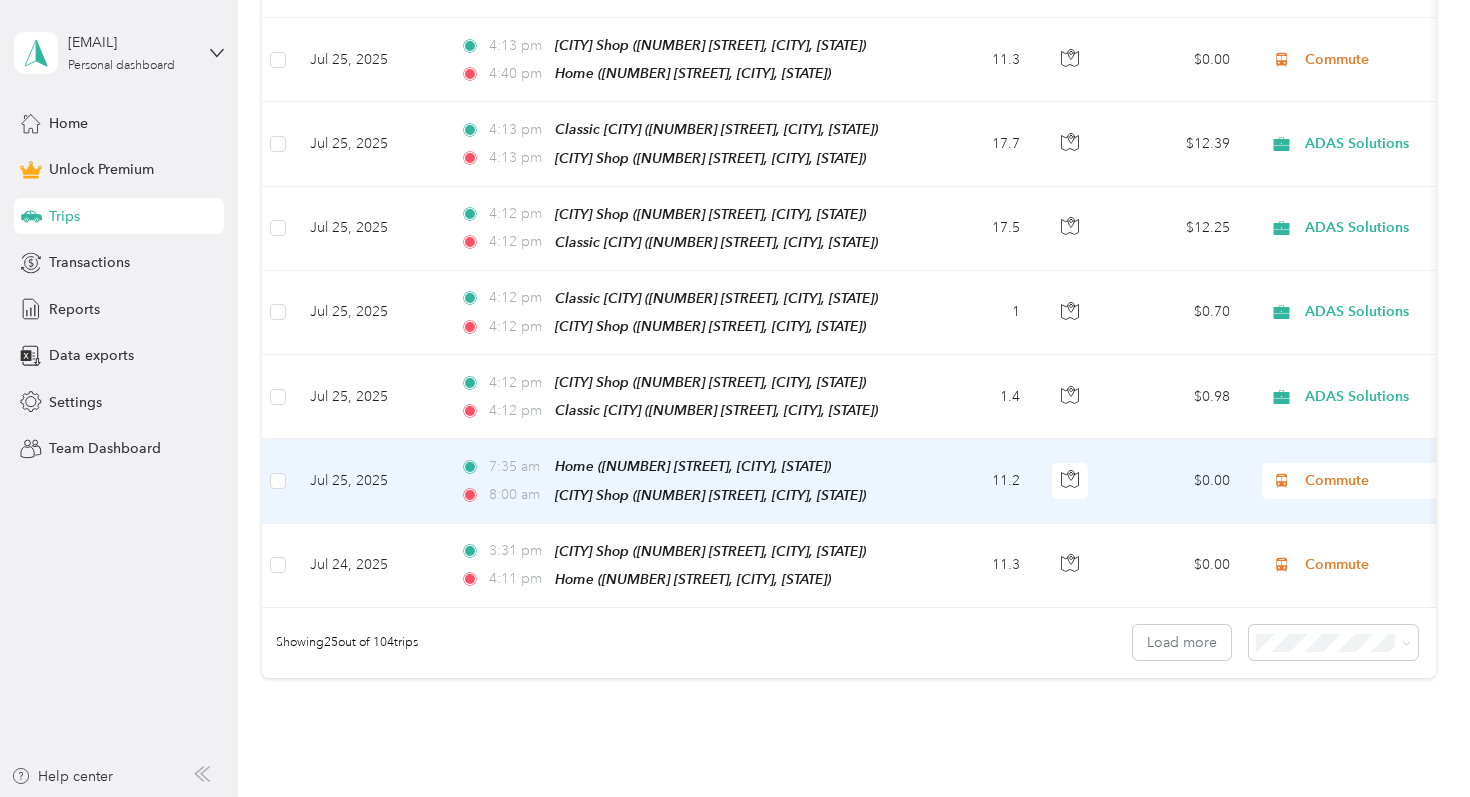 scroll, scrollTop: 2054, scrollLeft: 0, axis: vertical 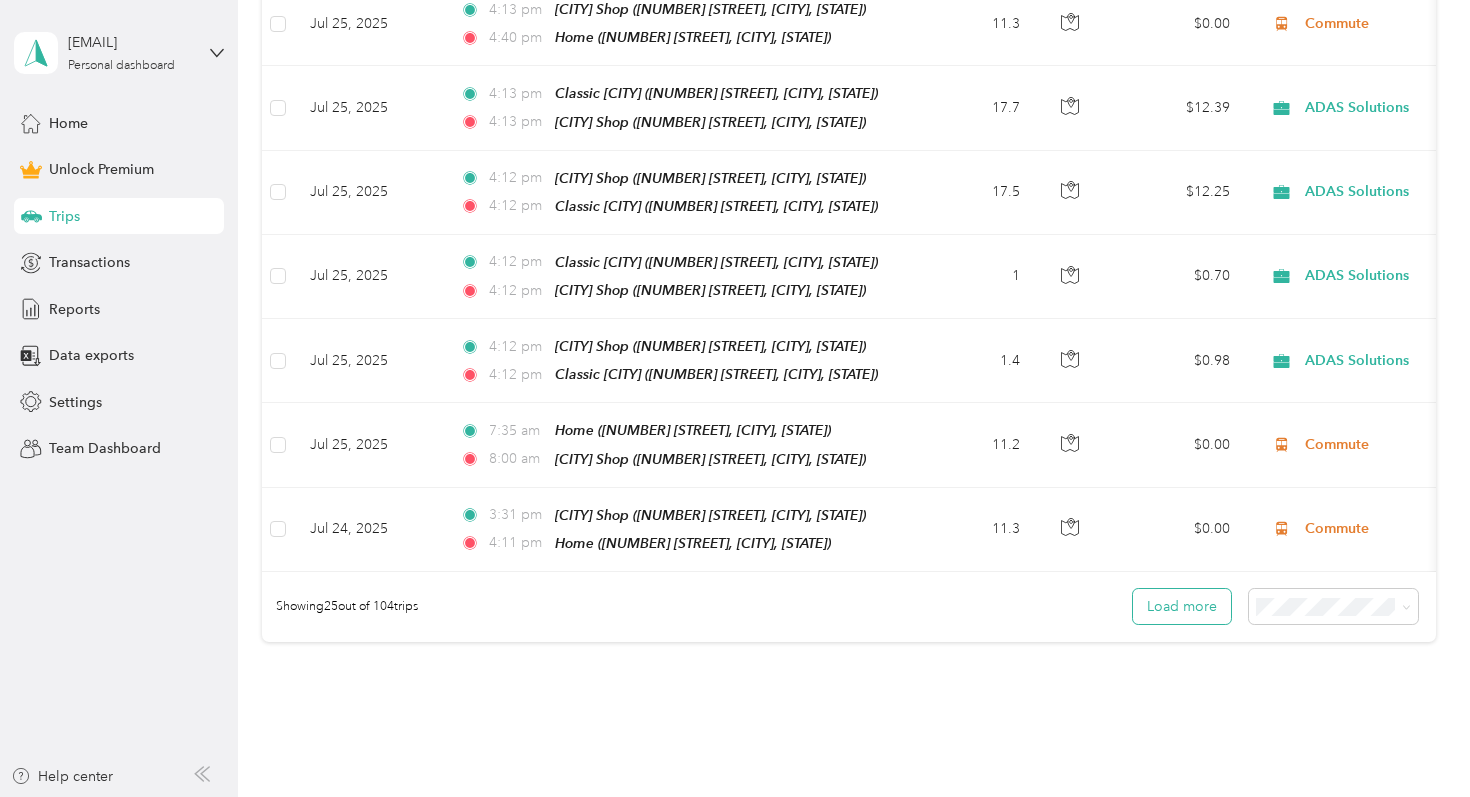 click on "Load more" at bounding box center [1182, 606] 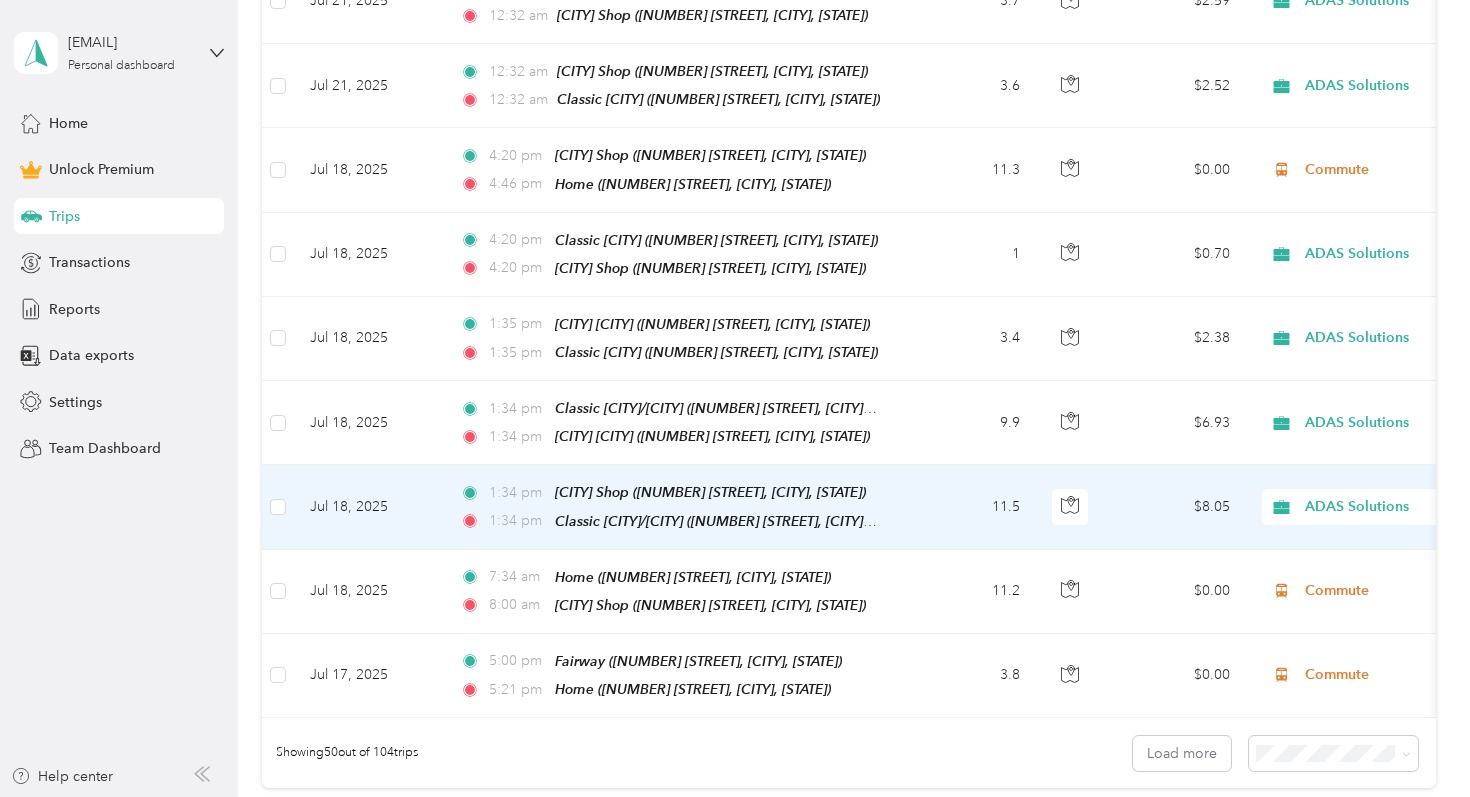 scroll, scrollTop: 4023, scrollLeft: 0, axis: vertical 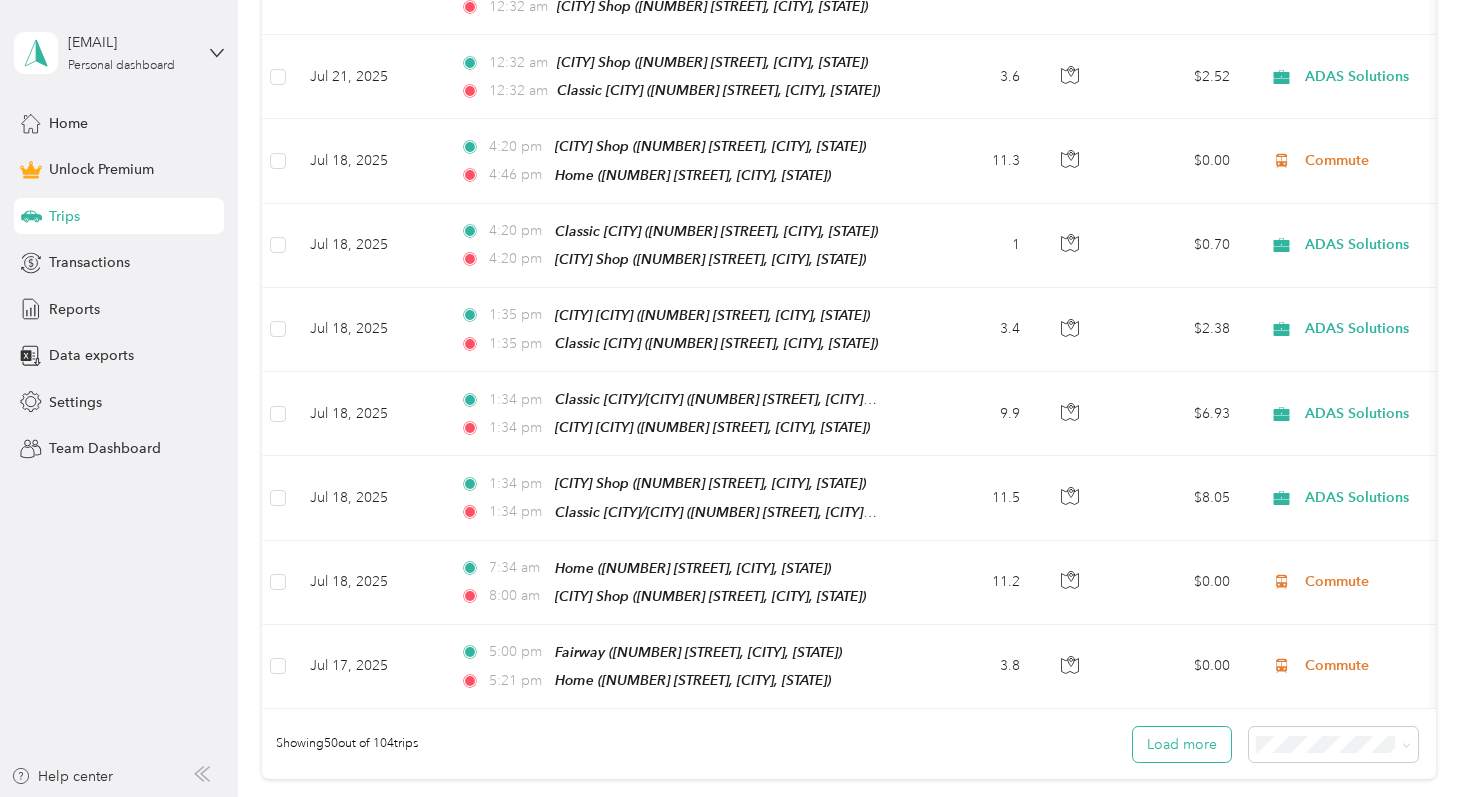 click on "Load more" at bounding box center [1182, 744] 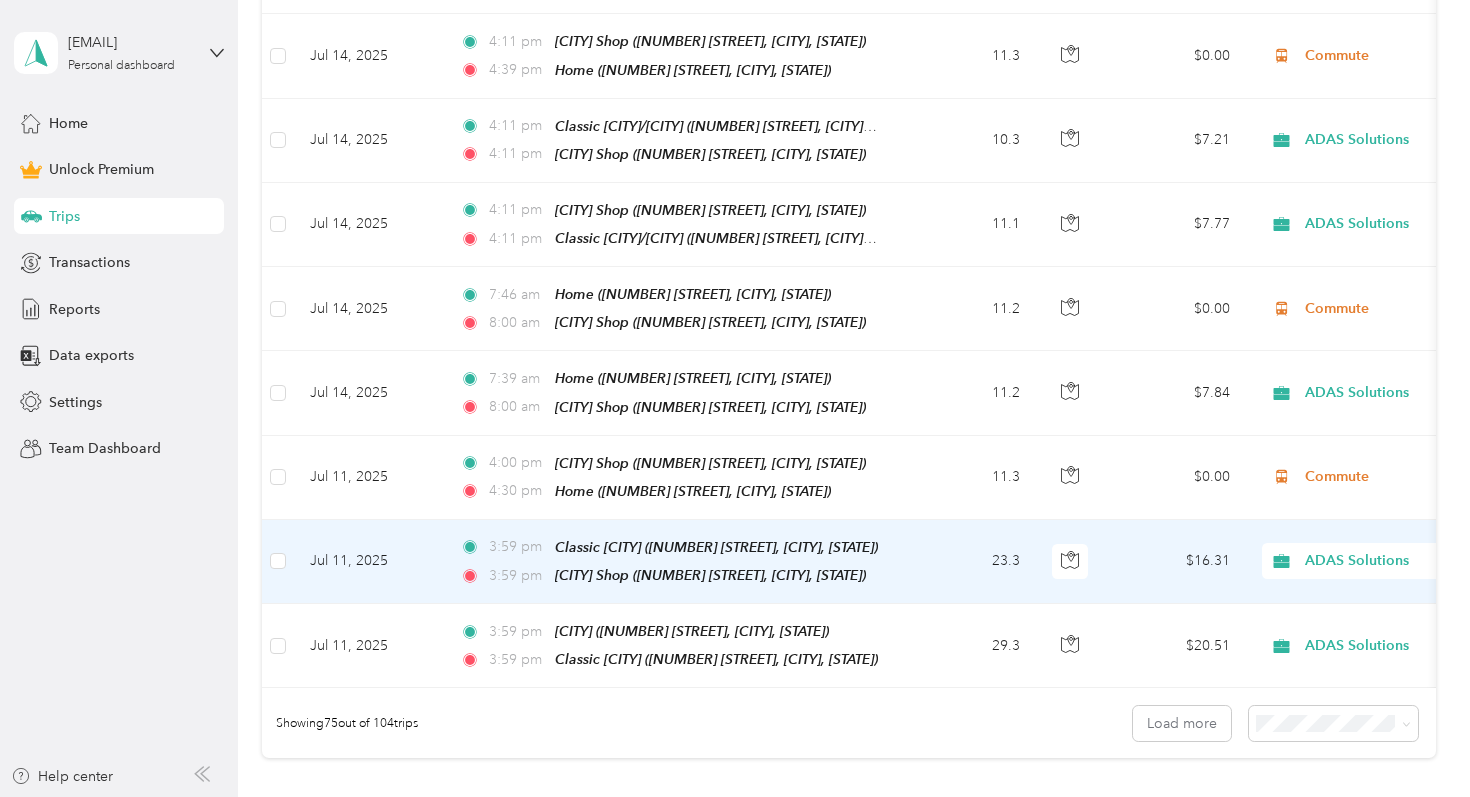 scroll, scrollTop: 6151, scrollLeft: 0, axis: vertical 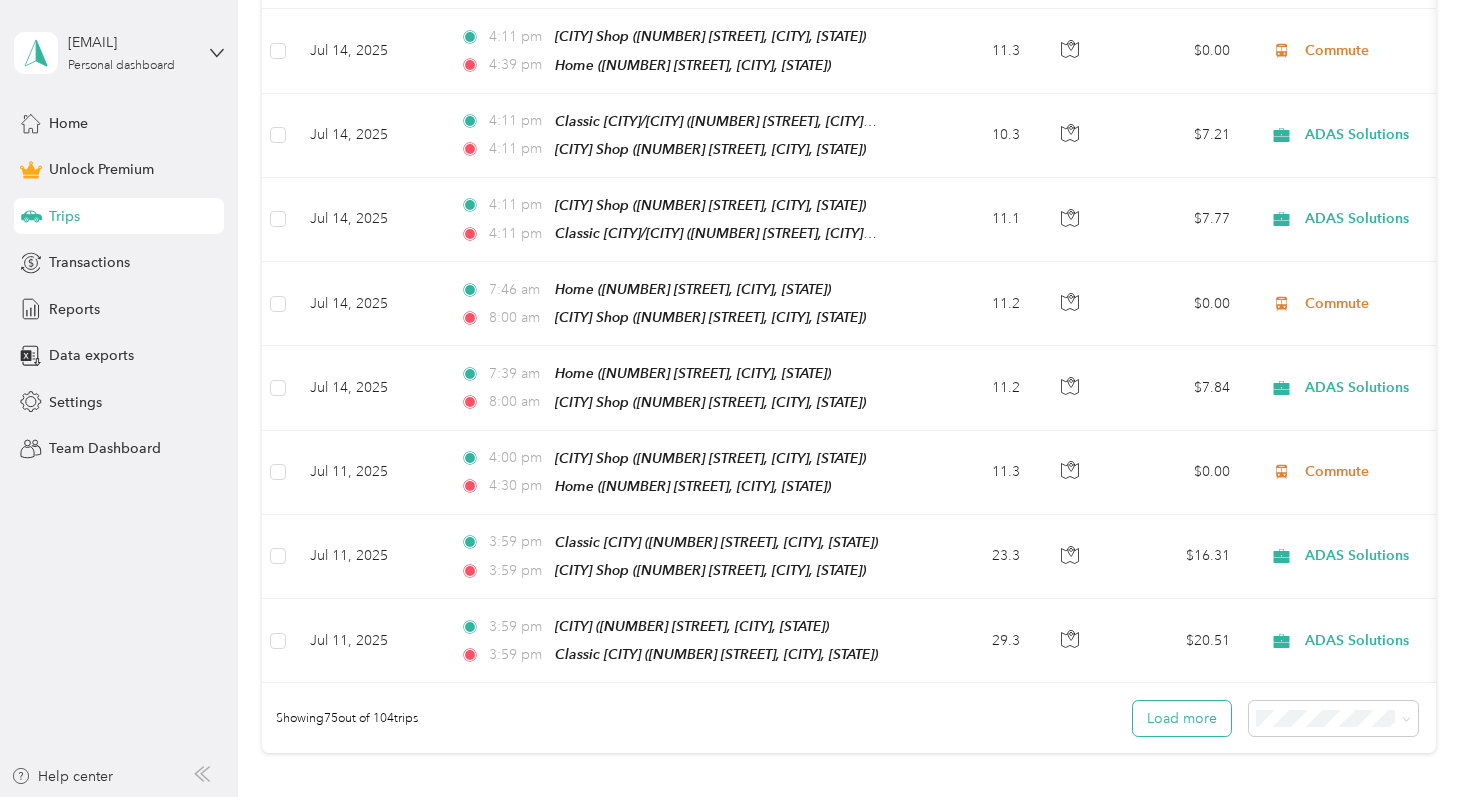 click on "Load more" at bounding box center [1182, 718] 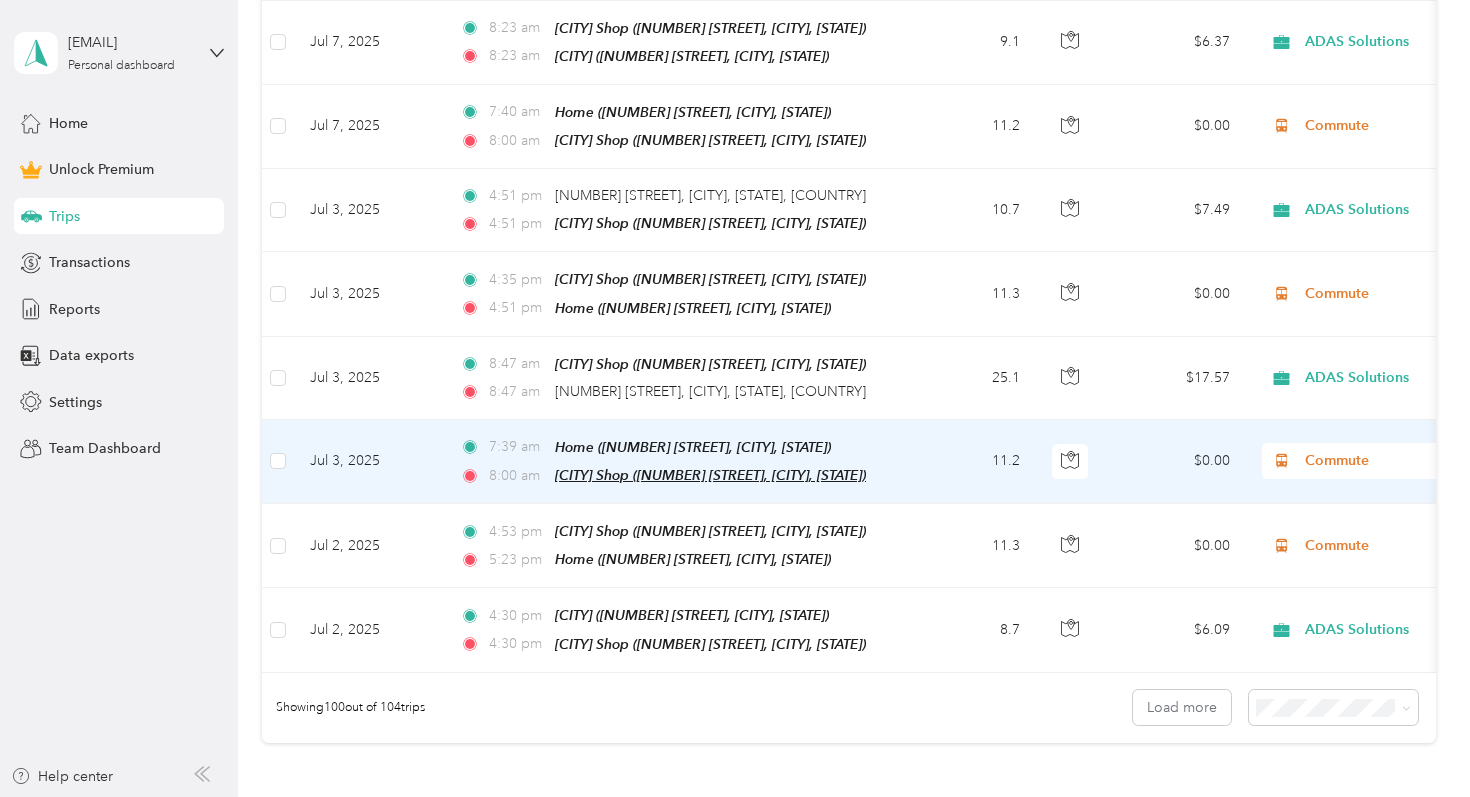 scroll, scrollTop: 8349, scrollLeft: 0, axis: vertical 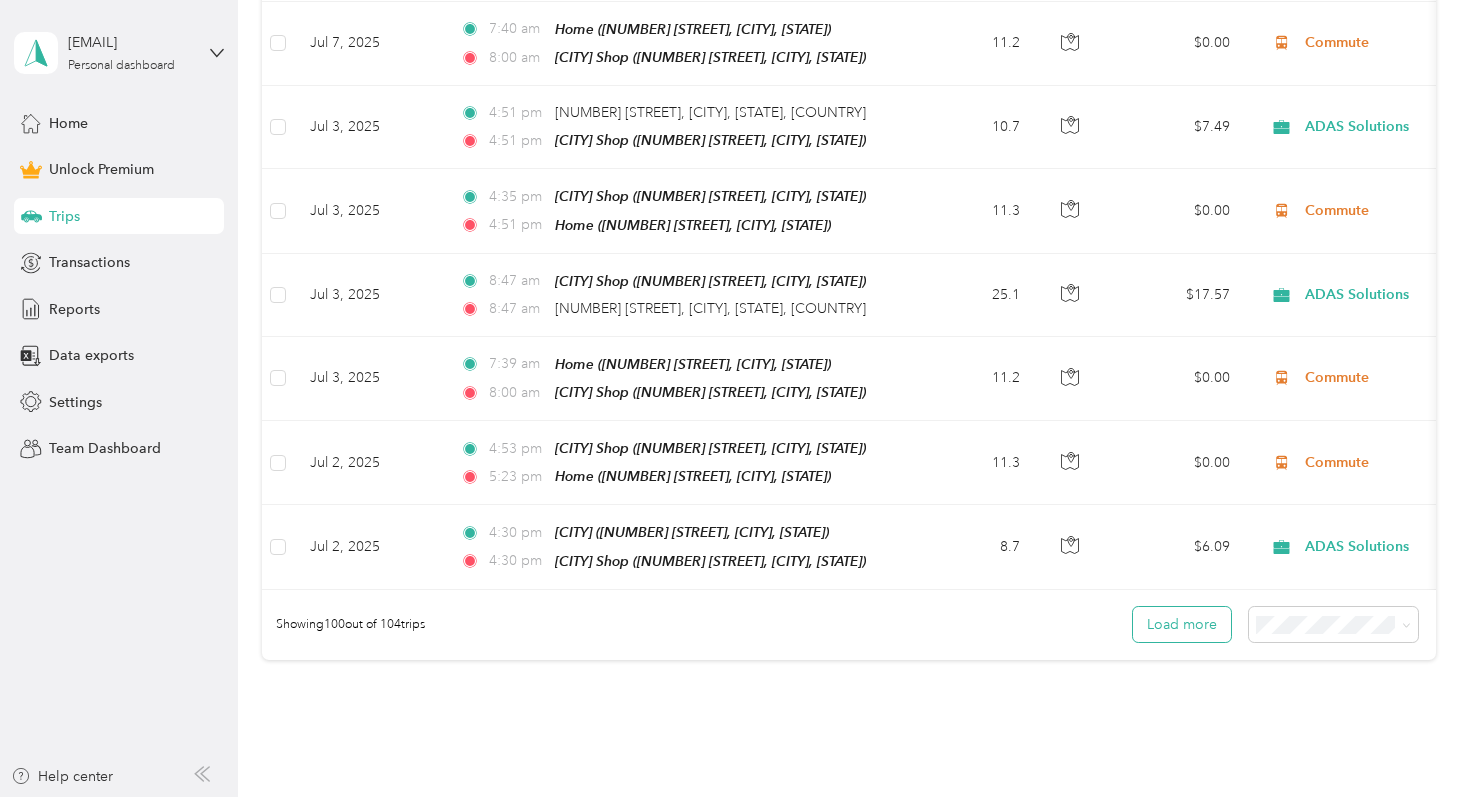 click on "Load more" at bounding box center (1182, 624) 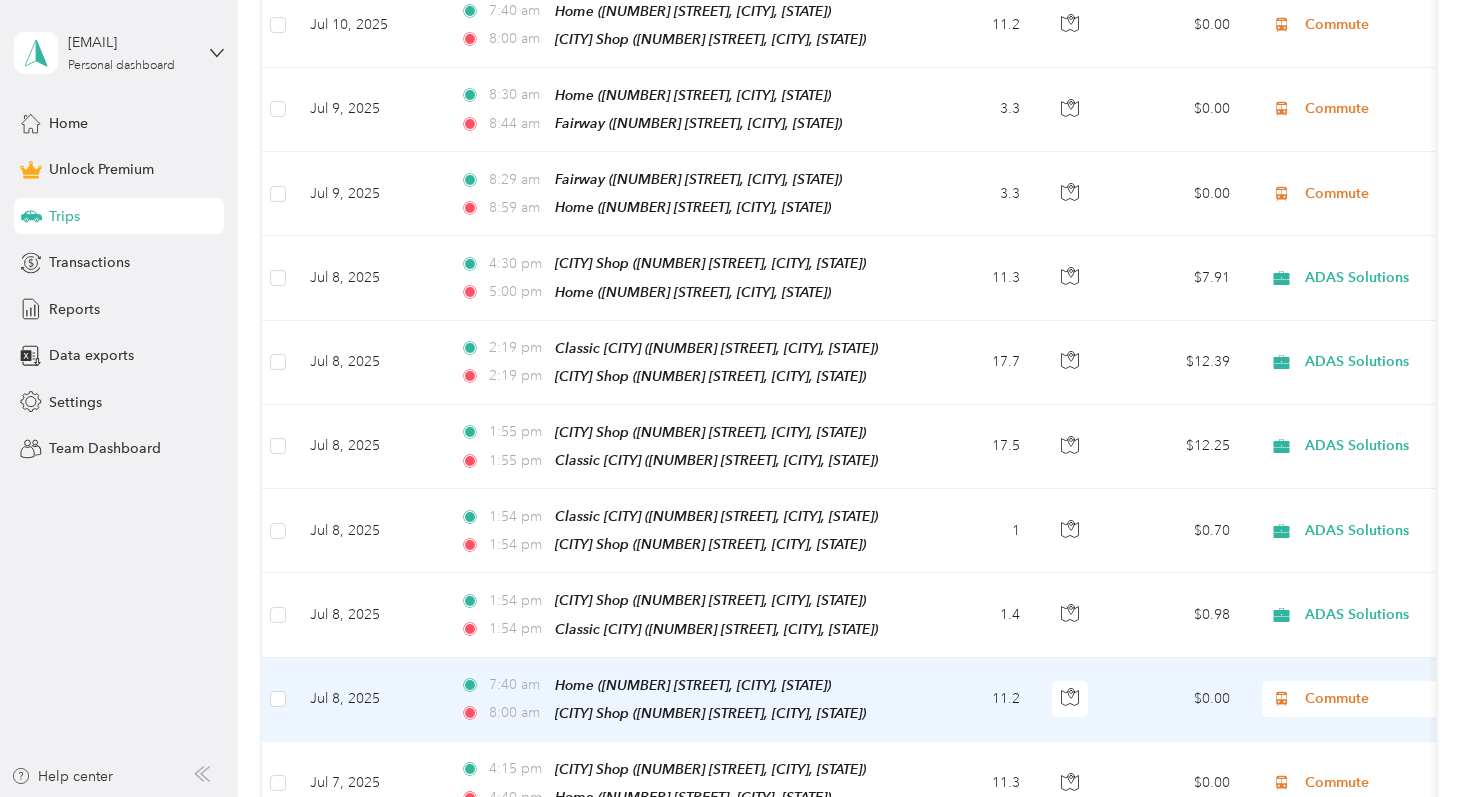 scroll, scrollTop: 7263, scrollLeft: 0, axis: vertical 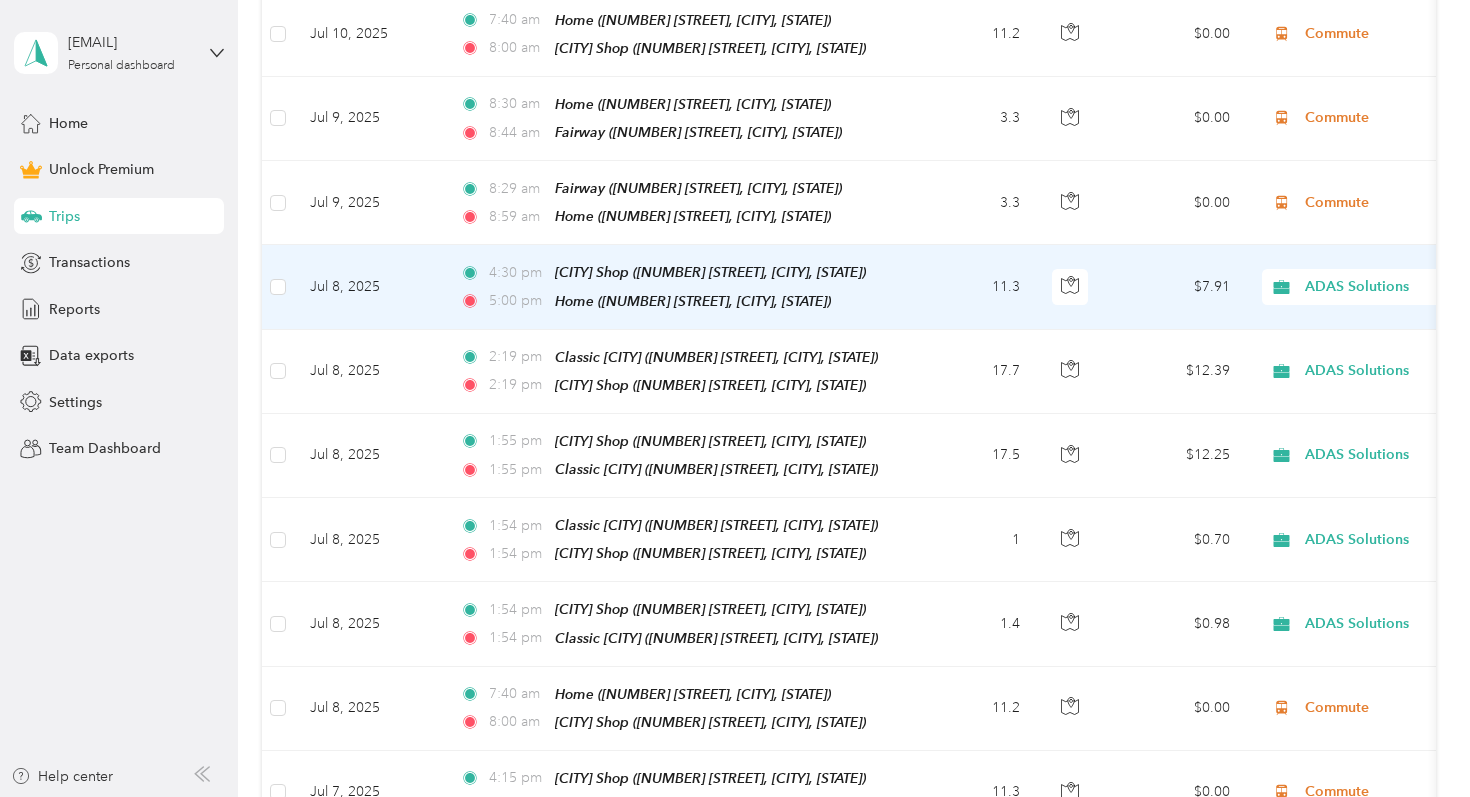 click on "ADAS Solutions" at bounding box center [1396, 287] 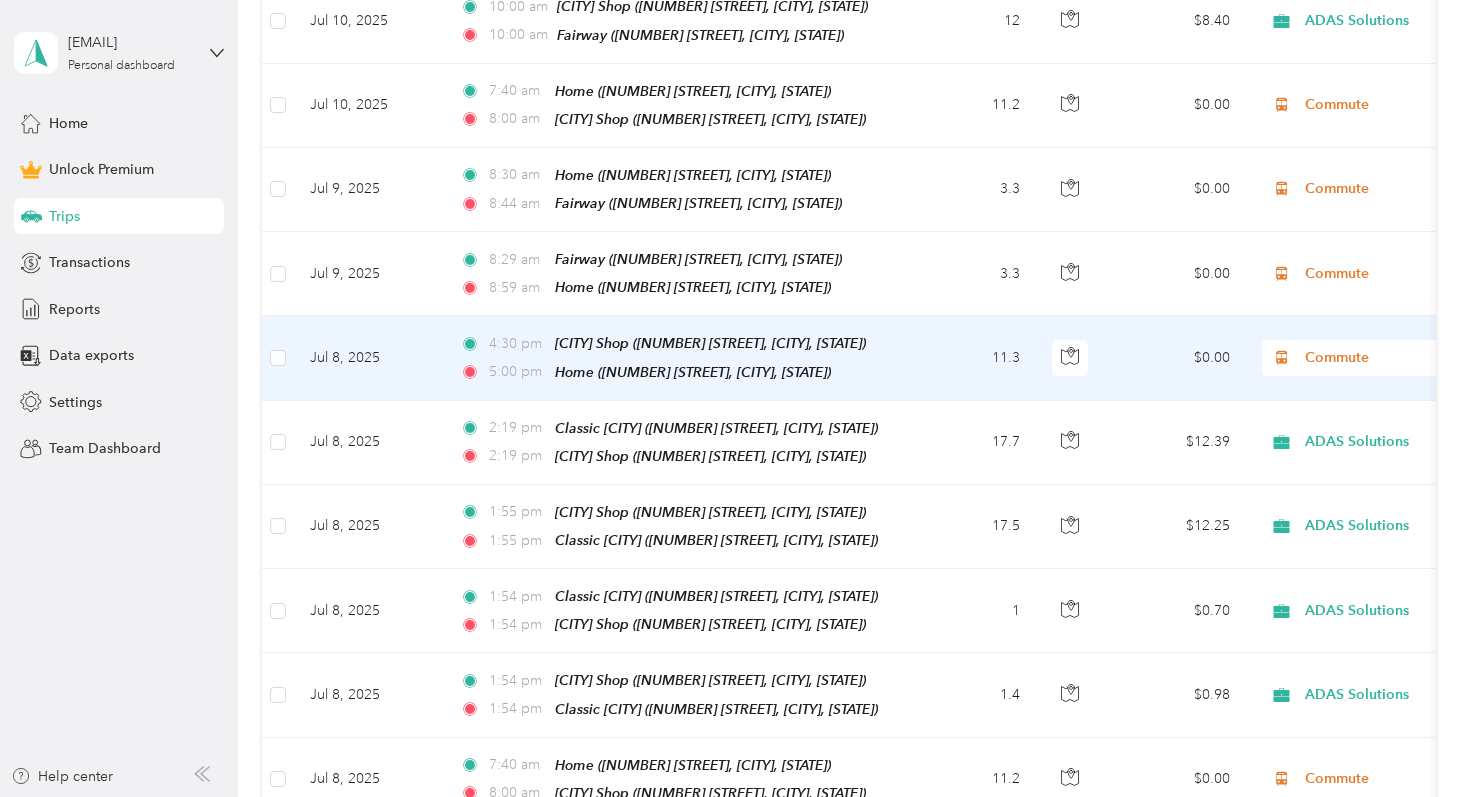 scroll, scrollTop: 7185, scrollLeft: 0, axis: vertical 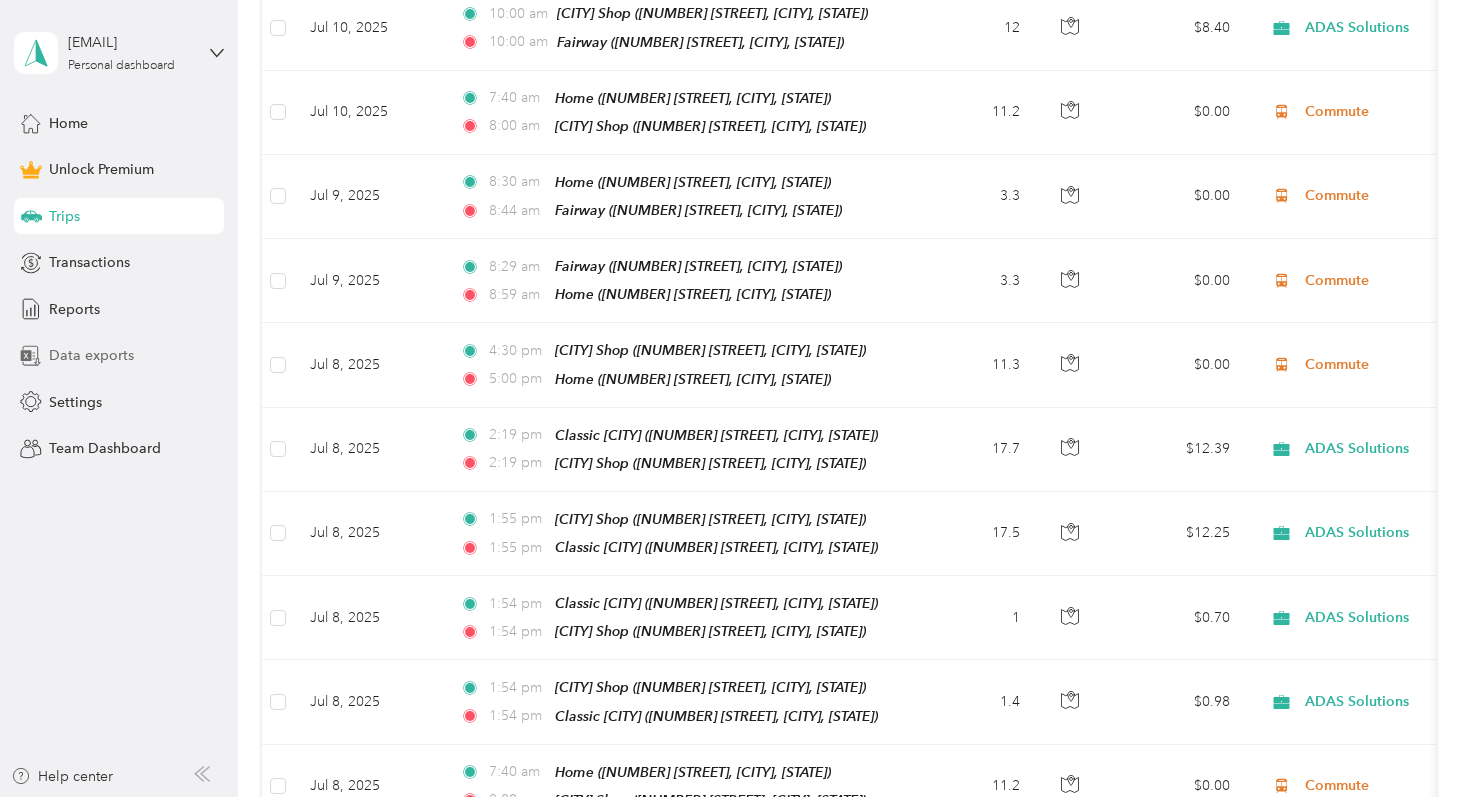 click on "Data exports" at bounding box center [91, 355] 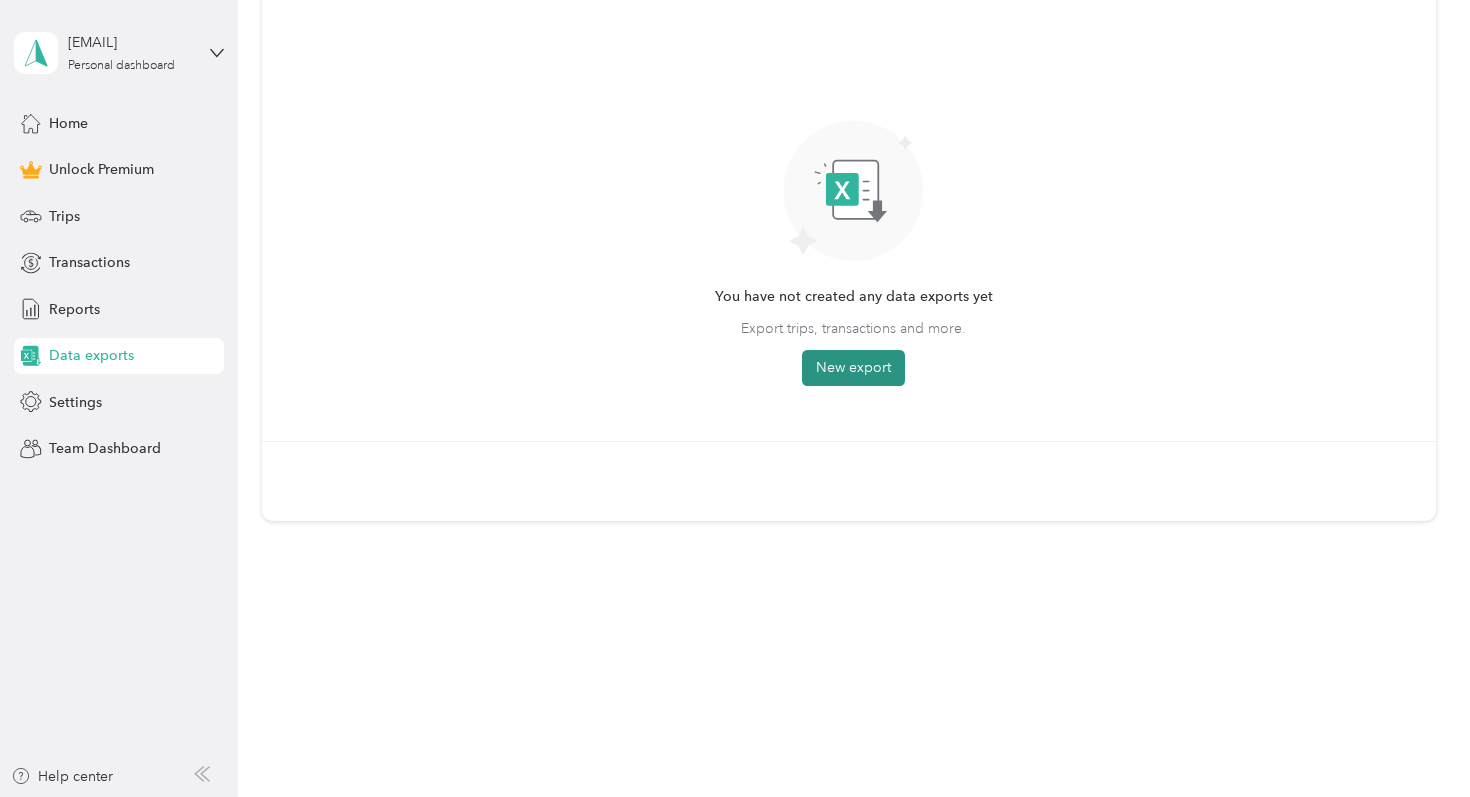 click on "New export" at bounding box center [853, 368] 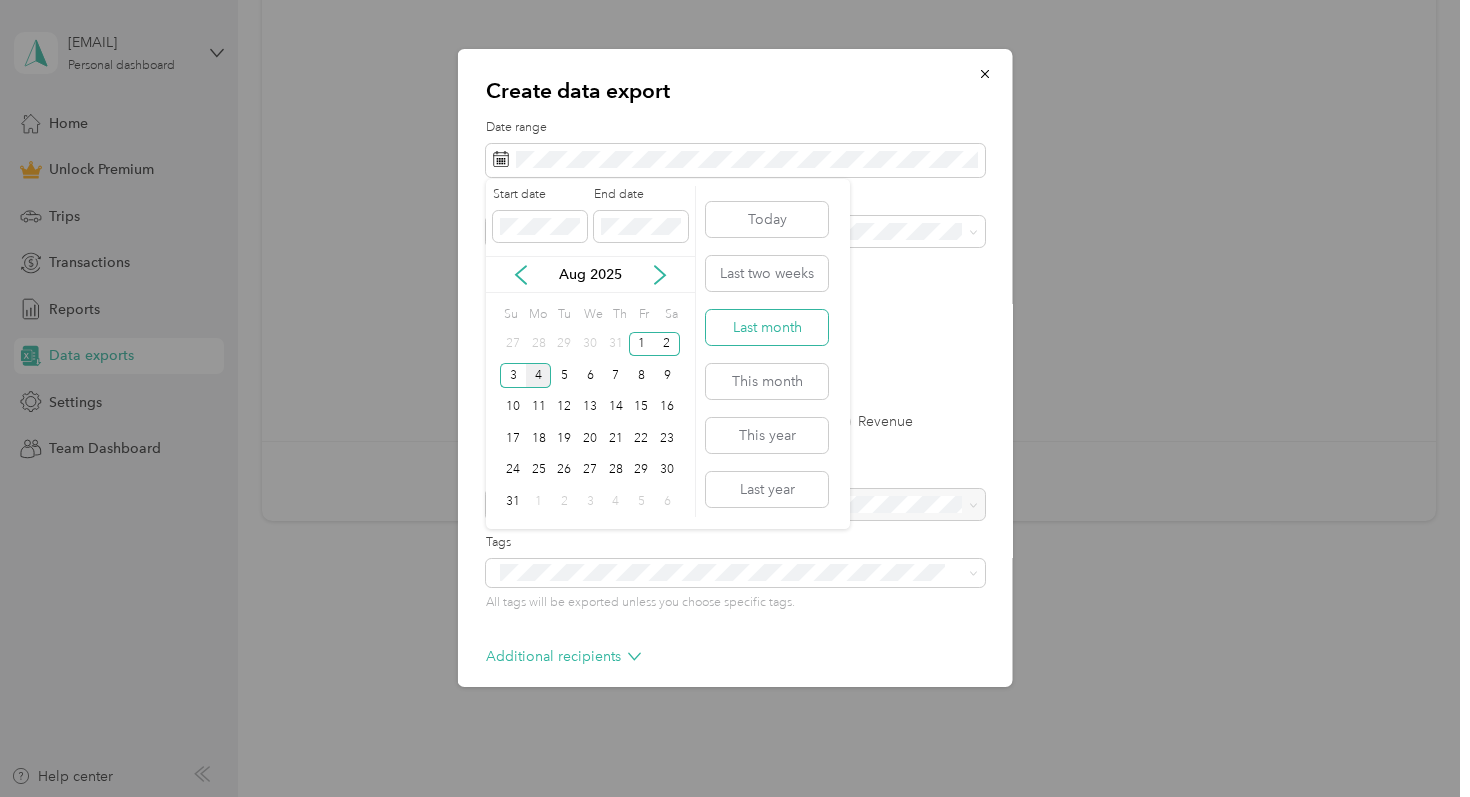 click on "Last month" at bounding box center (767, 327) 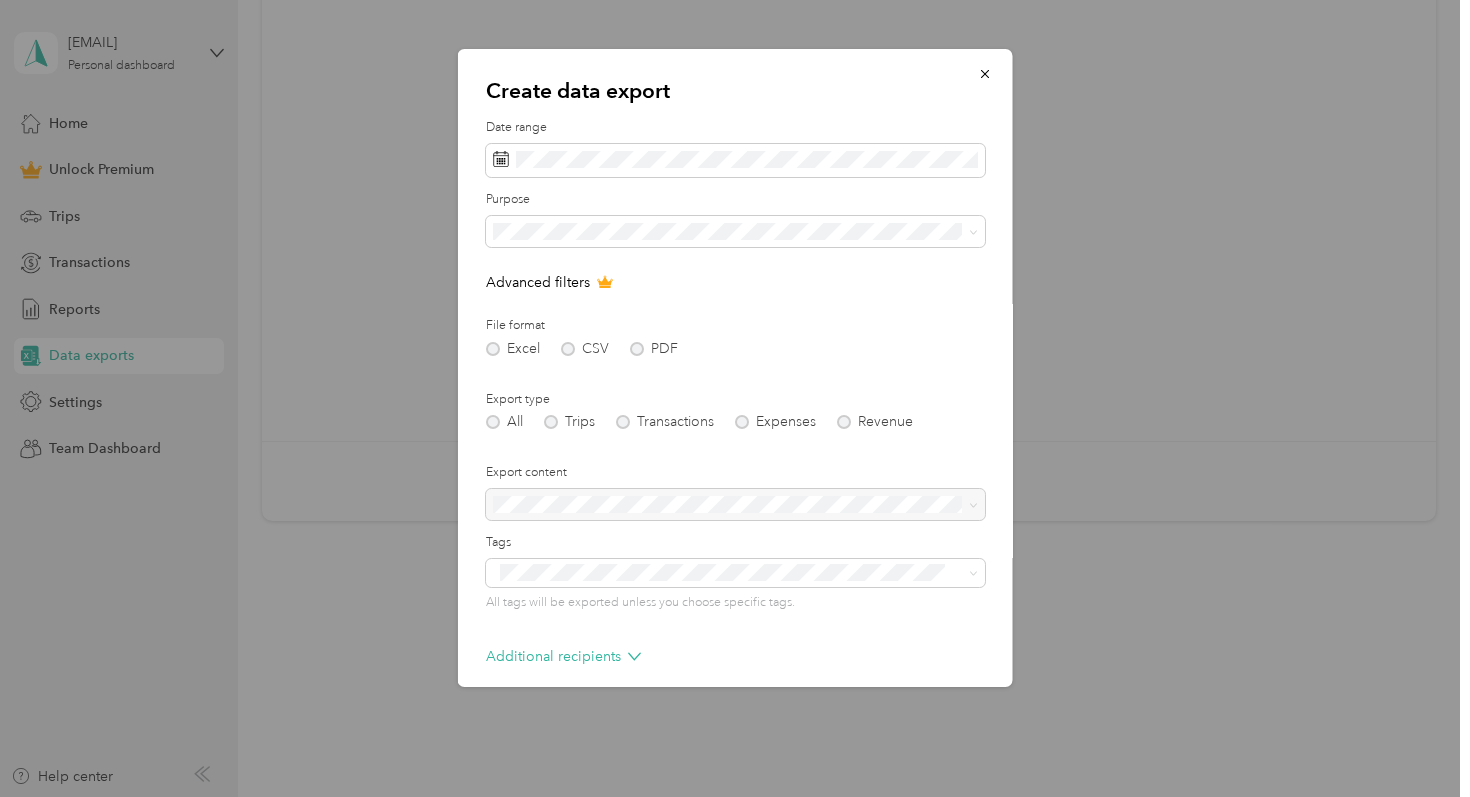 scroll, scrollTop: 89, scrollLeft: 0, axis: vertical 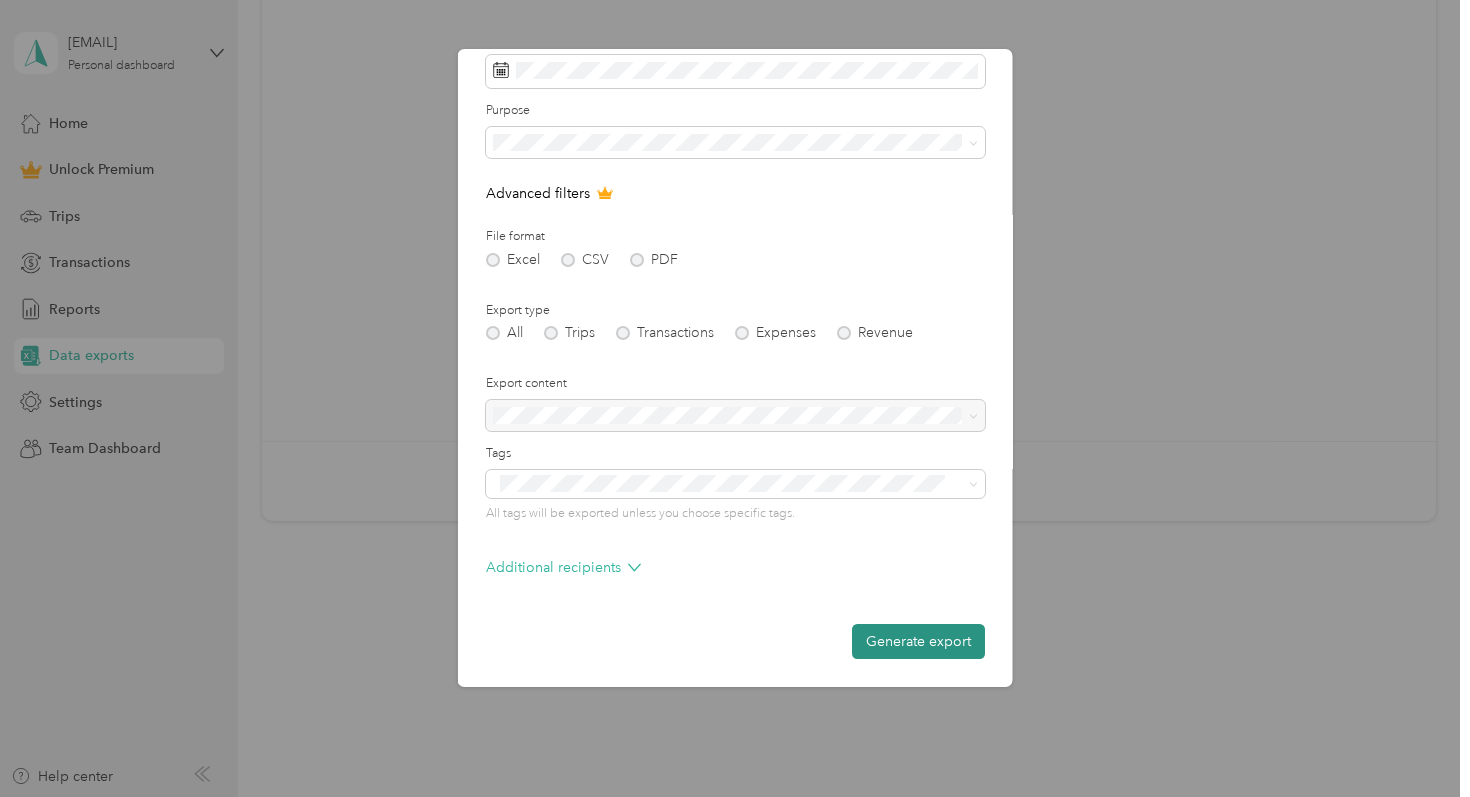 click on "Generate export" at bounding box center (918, 641) 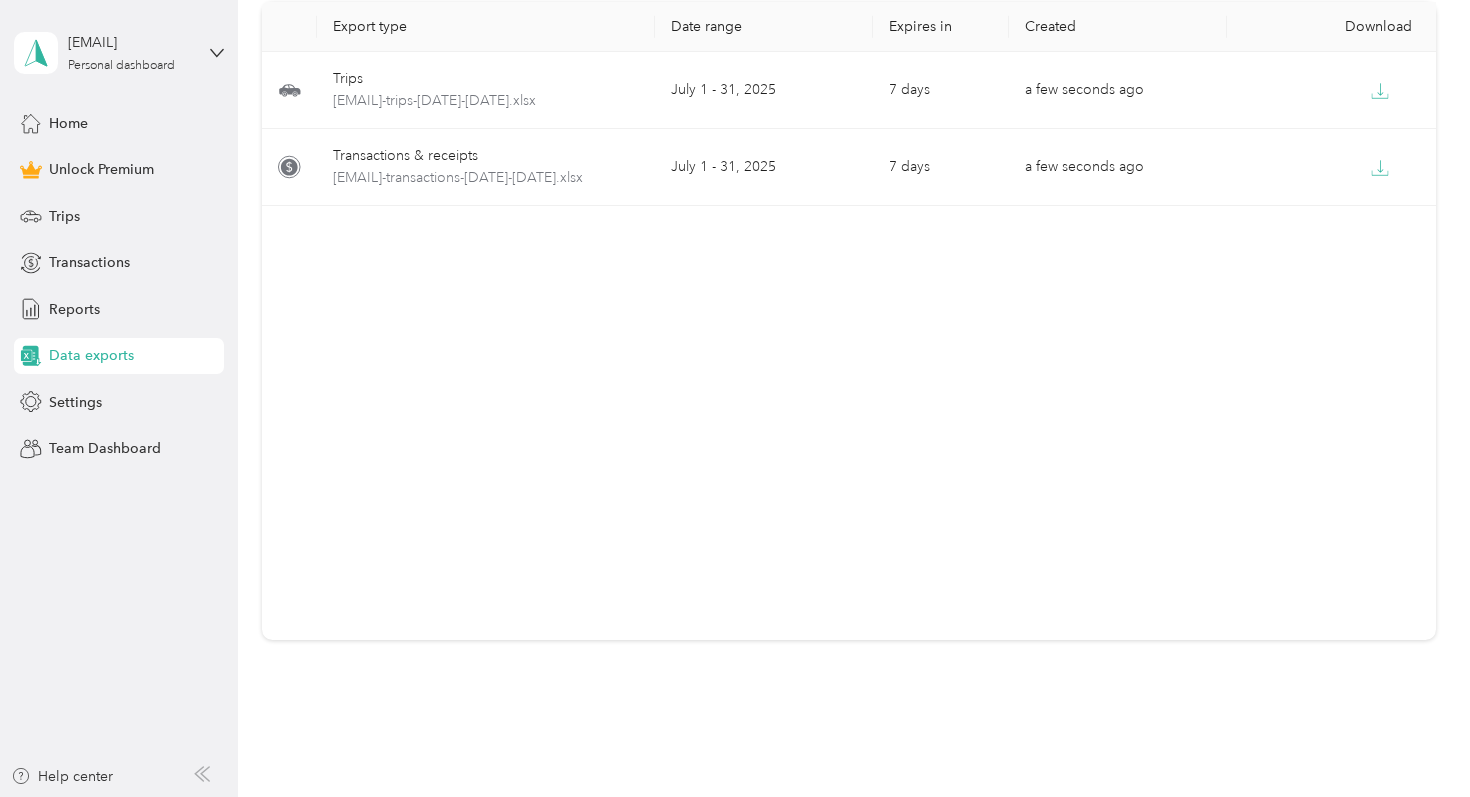 scroll, scrollTop: 0, scrollLeft: 0, axis: both 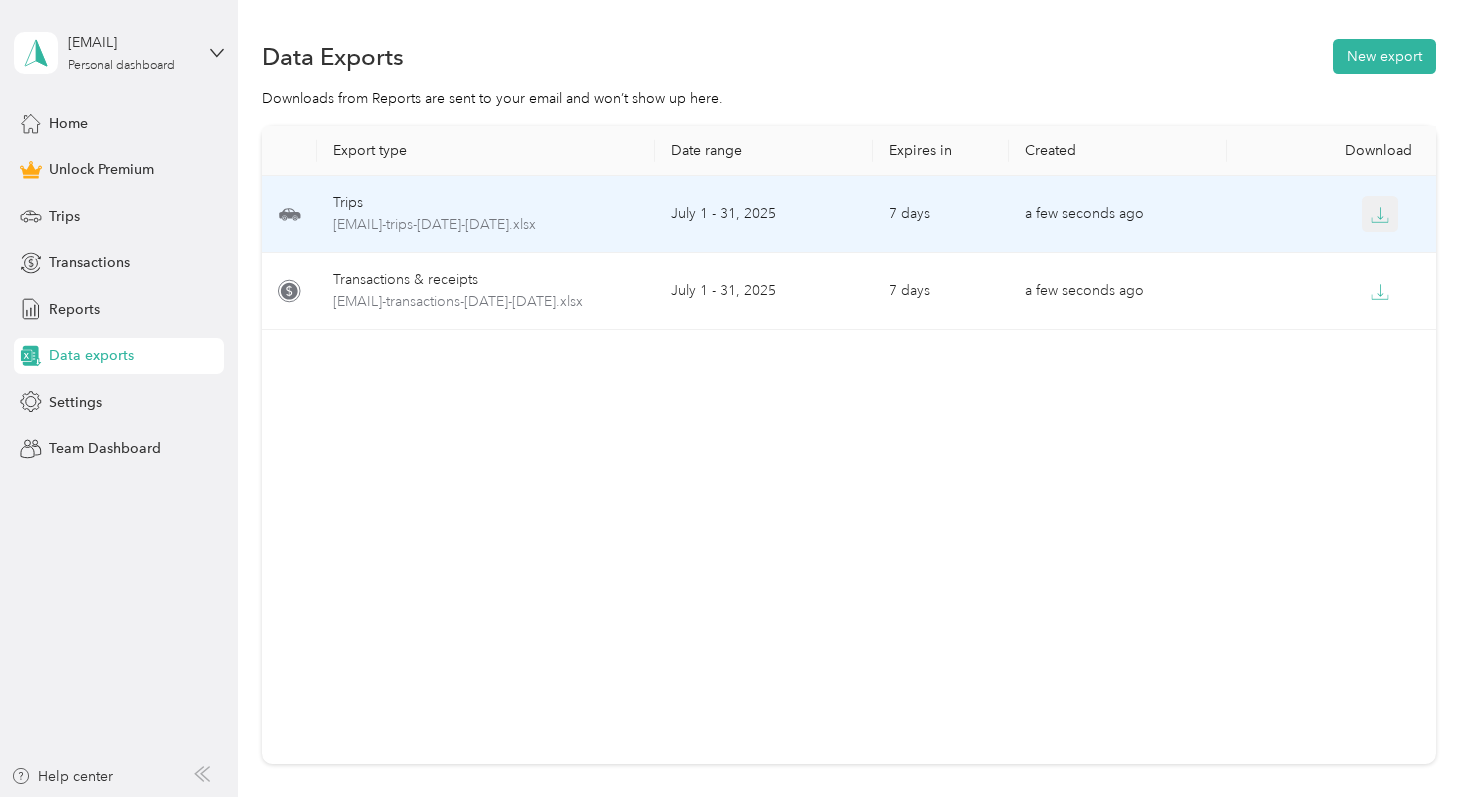 click 